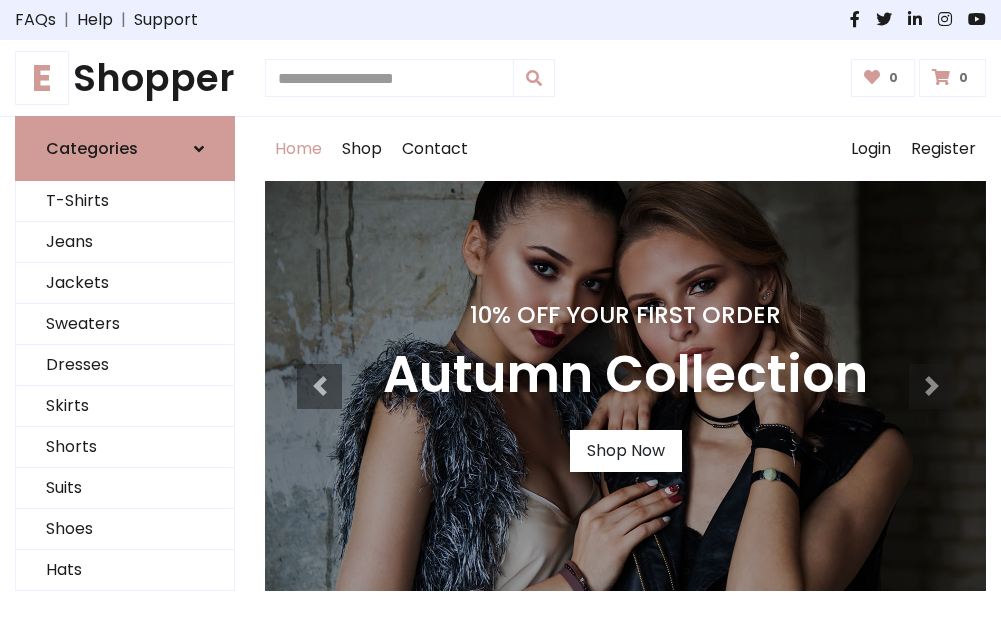 scroll, scrollTop: 0, scrollLeft: 0, axis: both 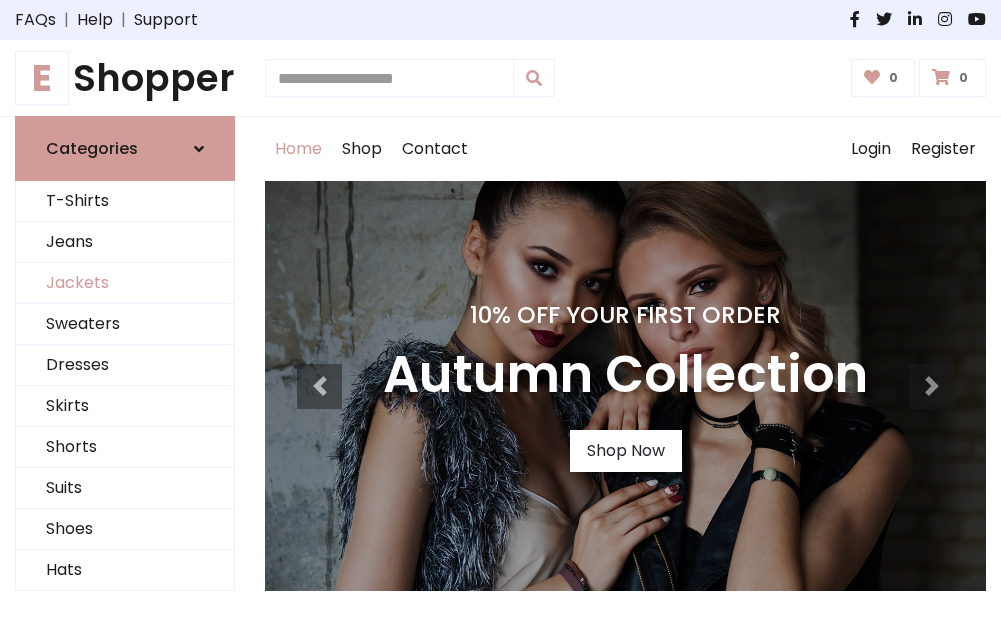 click on "Jackets" at bounding box center (125, 283) 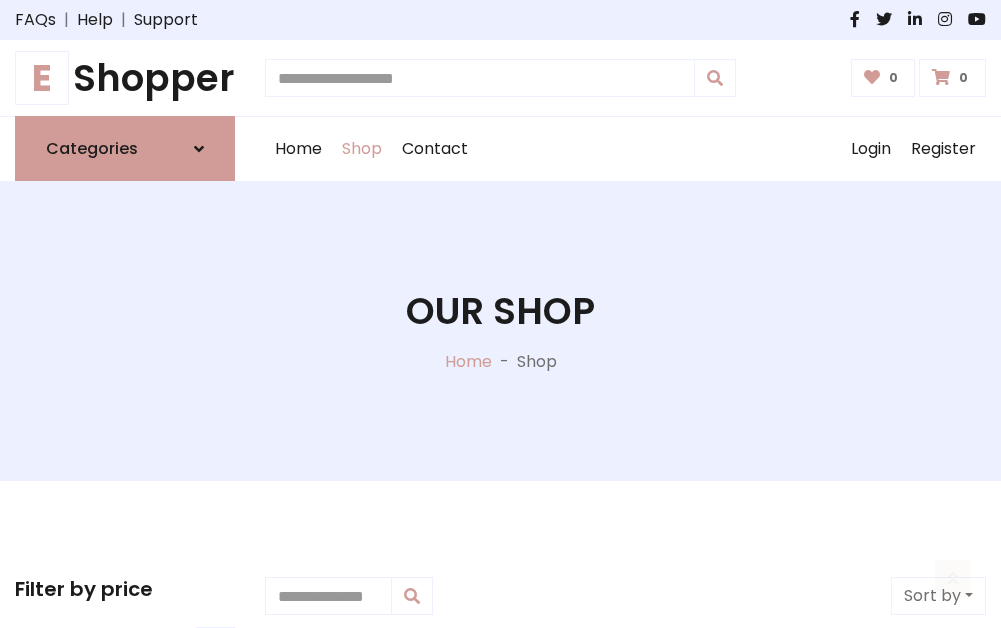 scroll, scrollTop: 904, scrollLeft: 0, axis: vertical 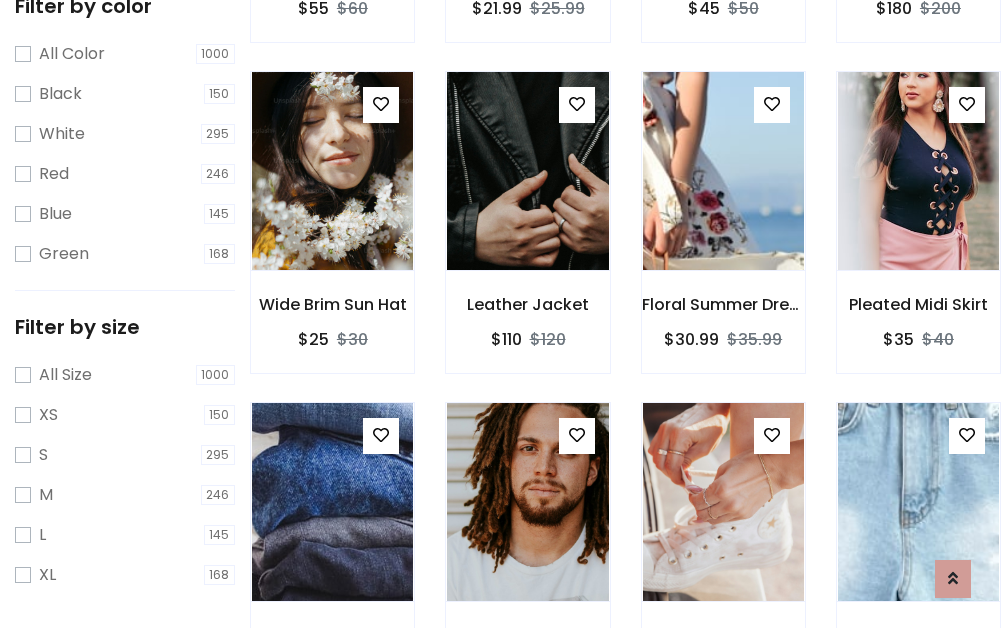 click at bounding box center [332, -161] 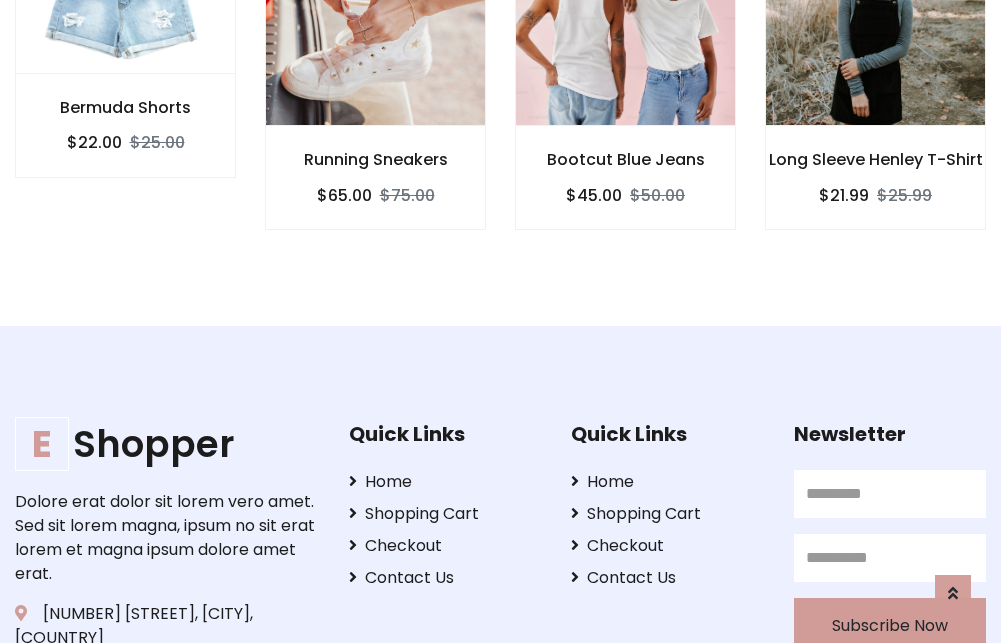 scroll, scrollTop: 0, scrollLeft: 0, axis: both 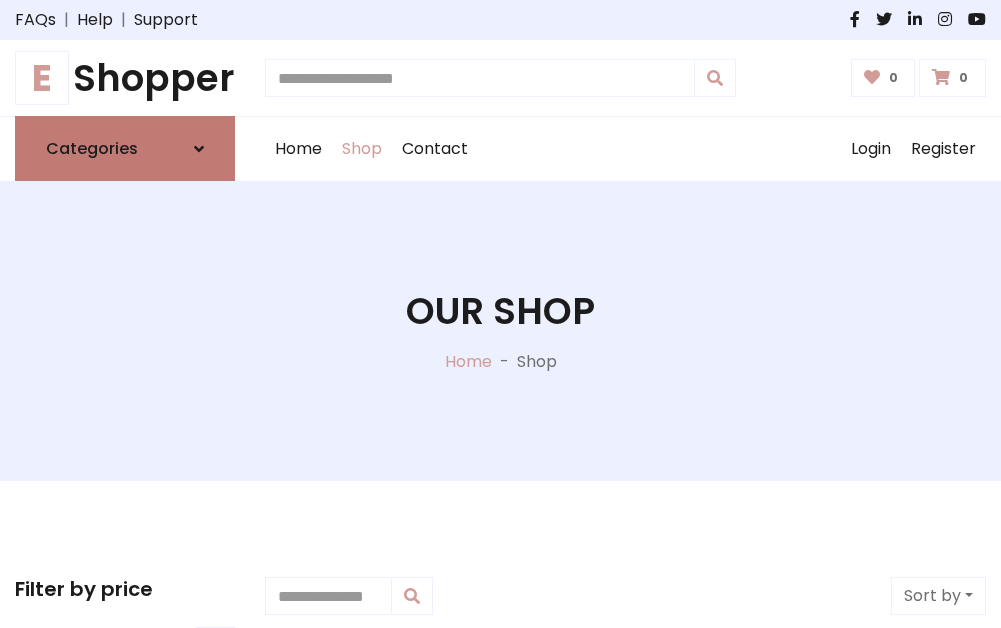 click on "Categories" at bounding box center [92, 148] 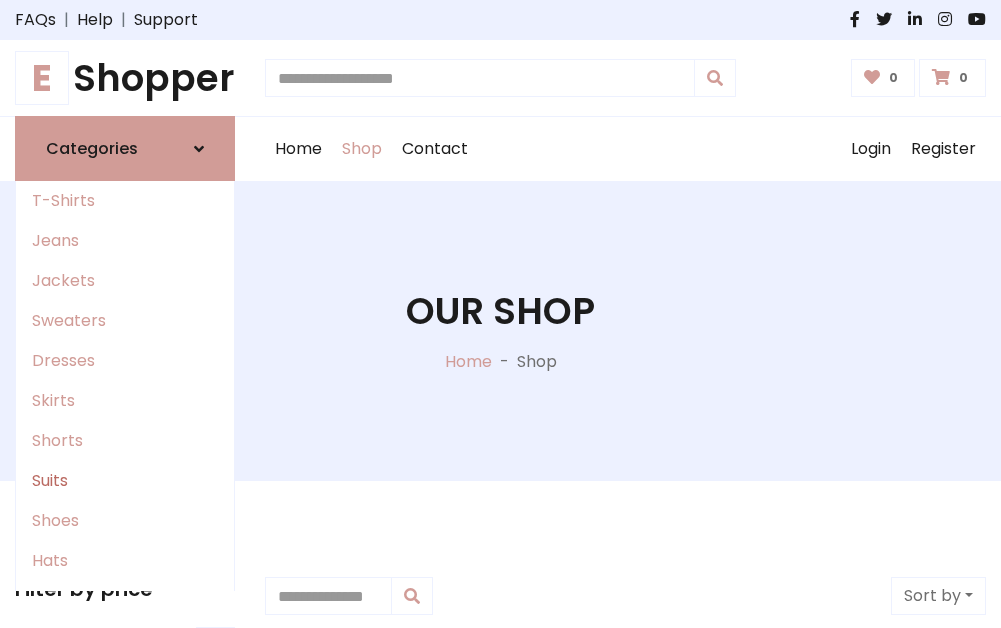 click on "Suits" at bounding box center (125, 481) 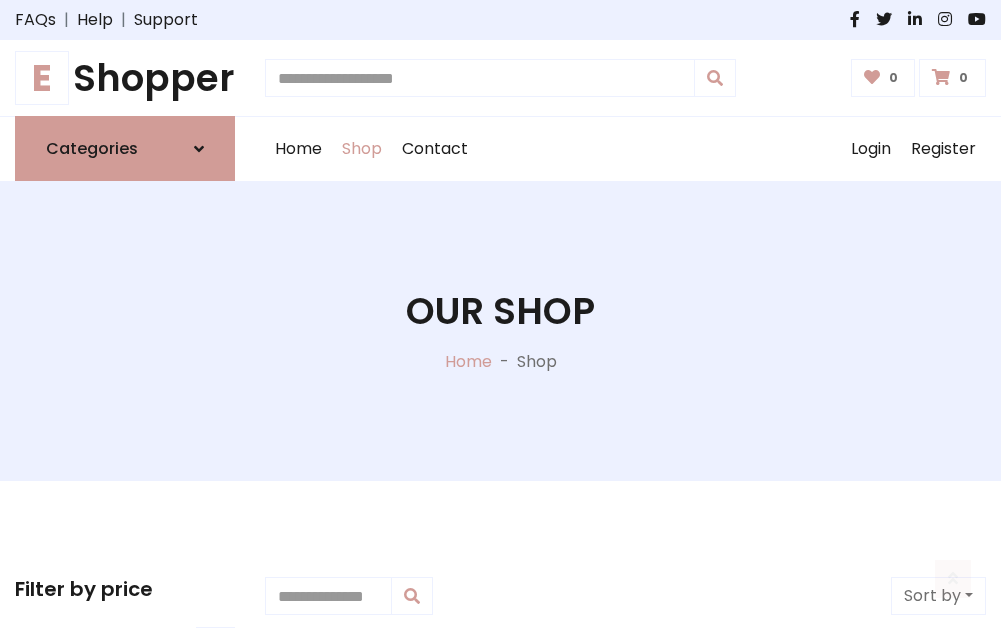 scroll, scrollTop: 1445, scrollLeft: 0, axis: vertical 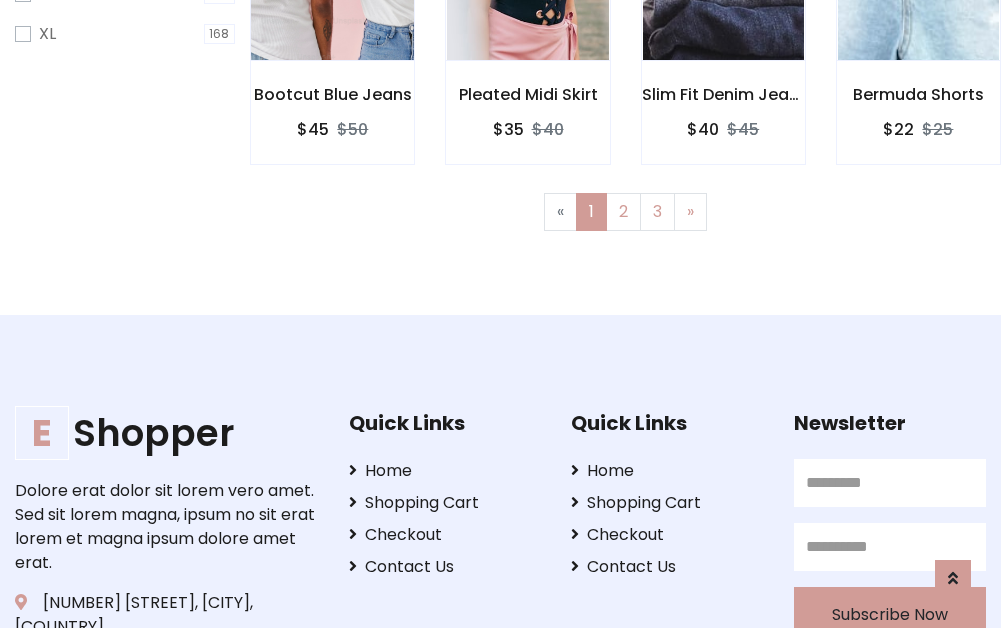 click at bounding box center (332, -39) 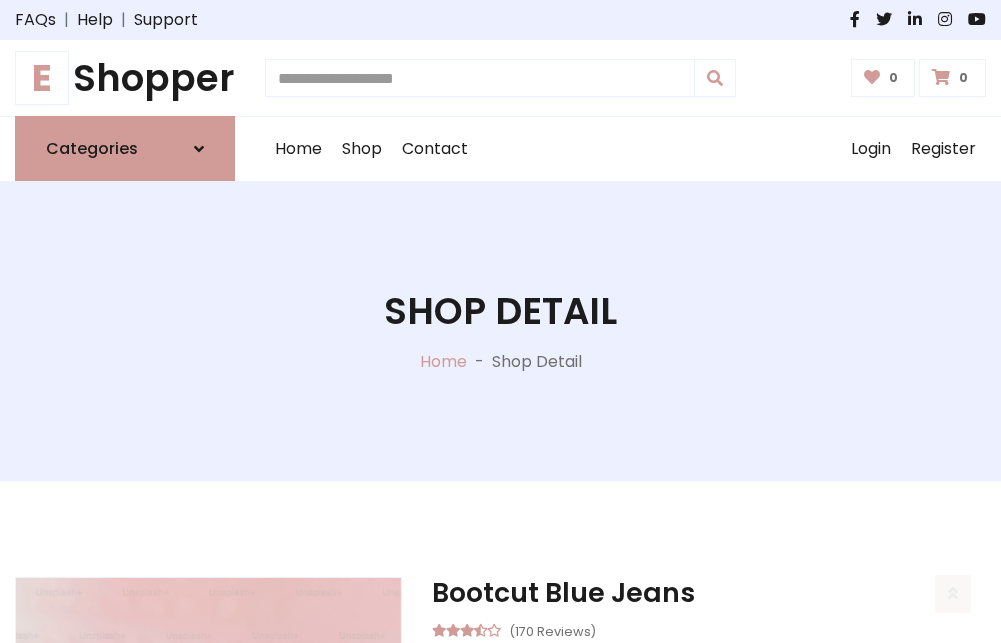 scroll, scrollTop: 1869, scrollLeft: 0, axis: vertical 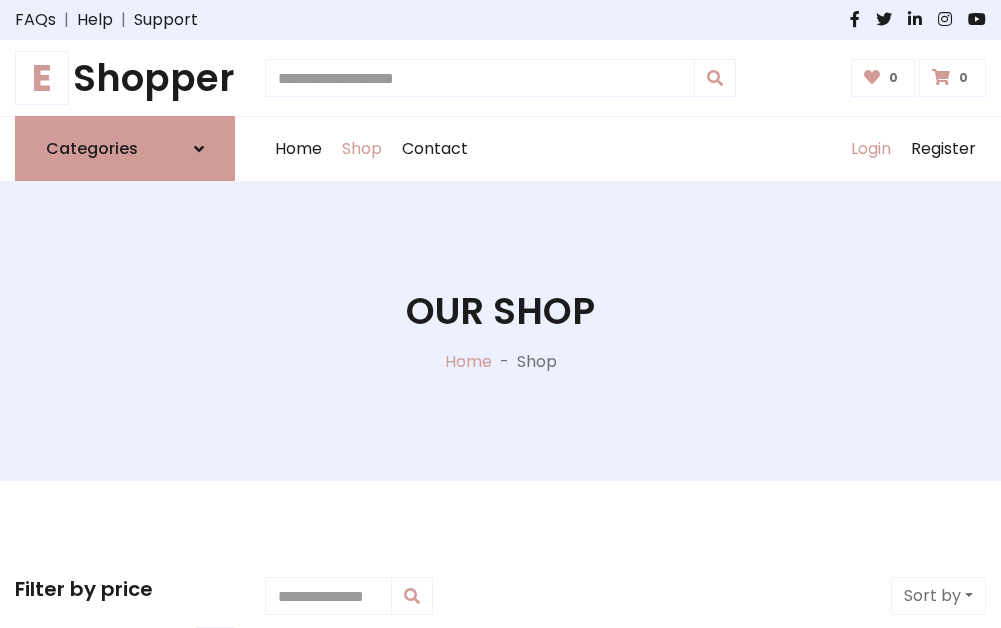 click on "Login" at bounding box center (871, 149) 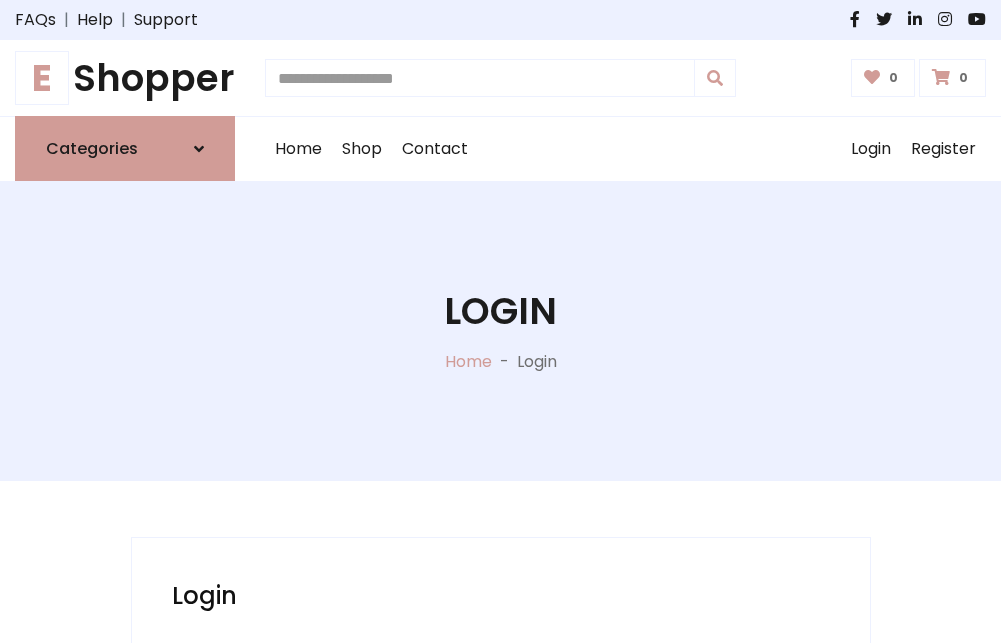 scroll, scrollTop: 0, scrollLeft: 0, axis: both 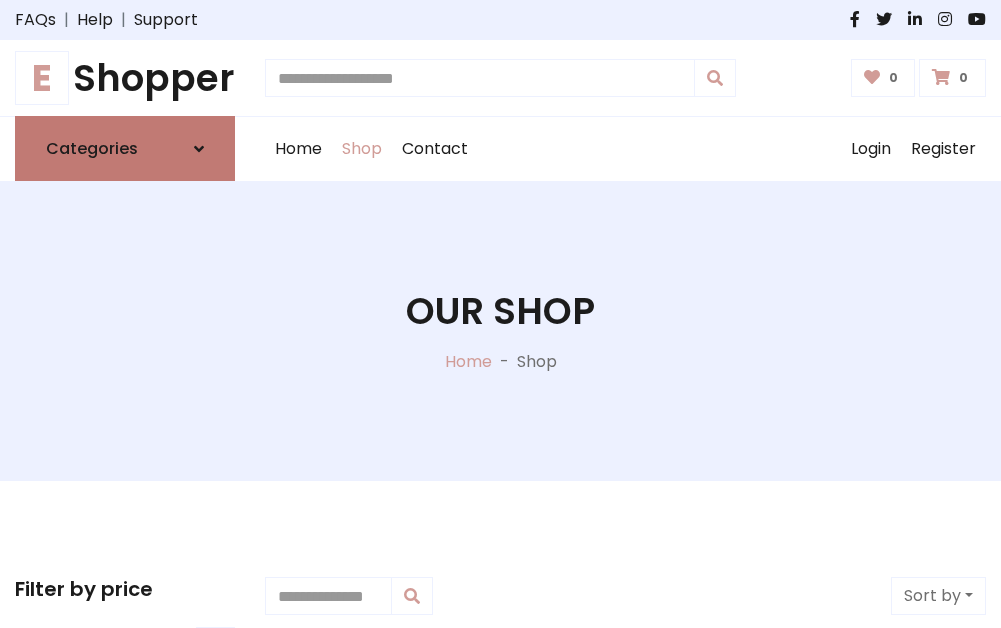 click at bounding box center (199, 149) 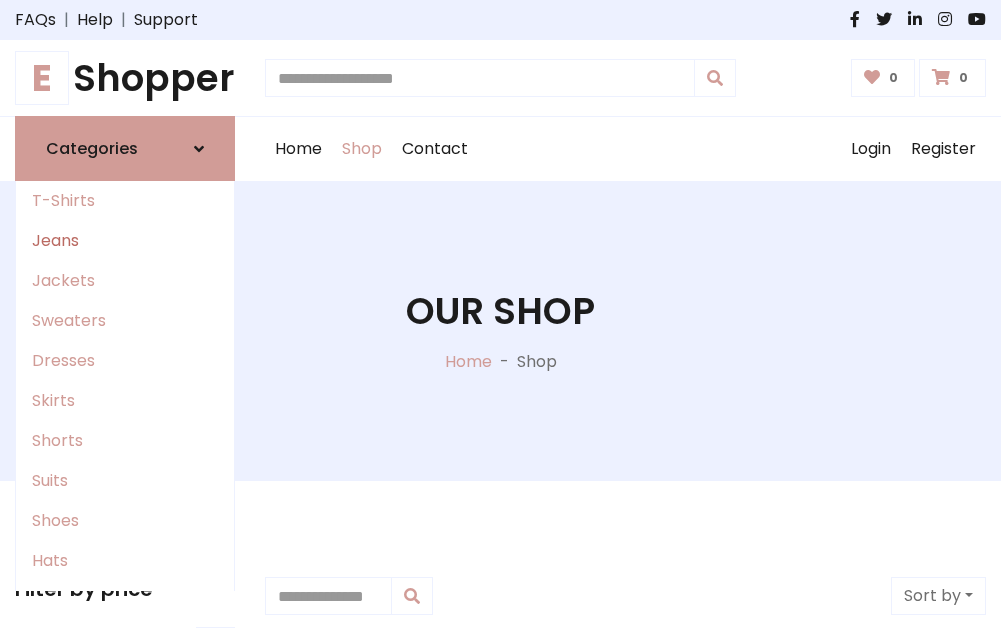click on "Jeans" at bounding box center (125, 241) 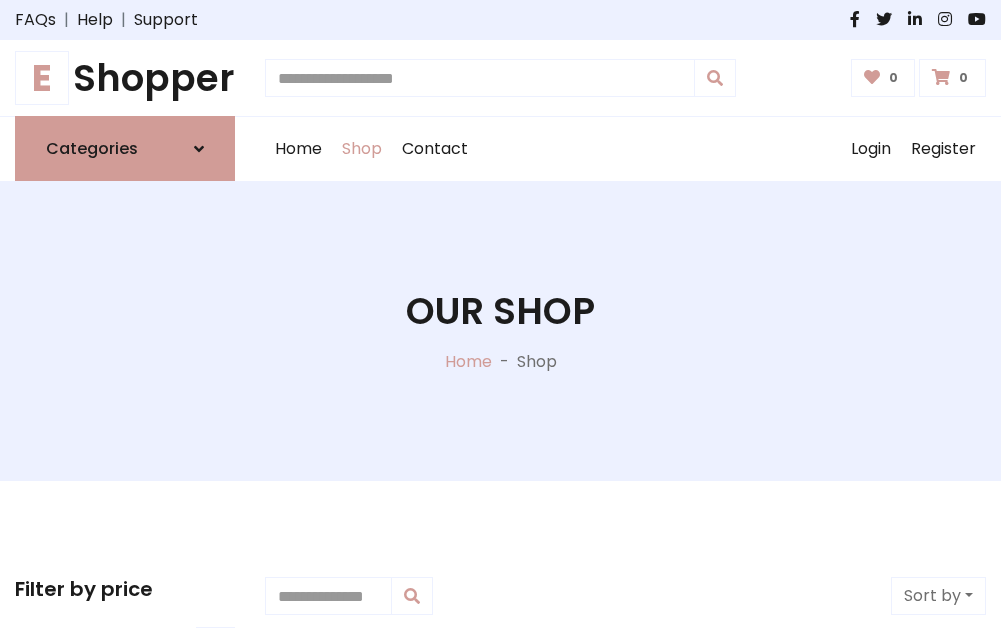 scroll, scrollTop: 0, scrollLeft: 0, axis: both 